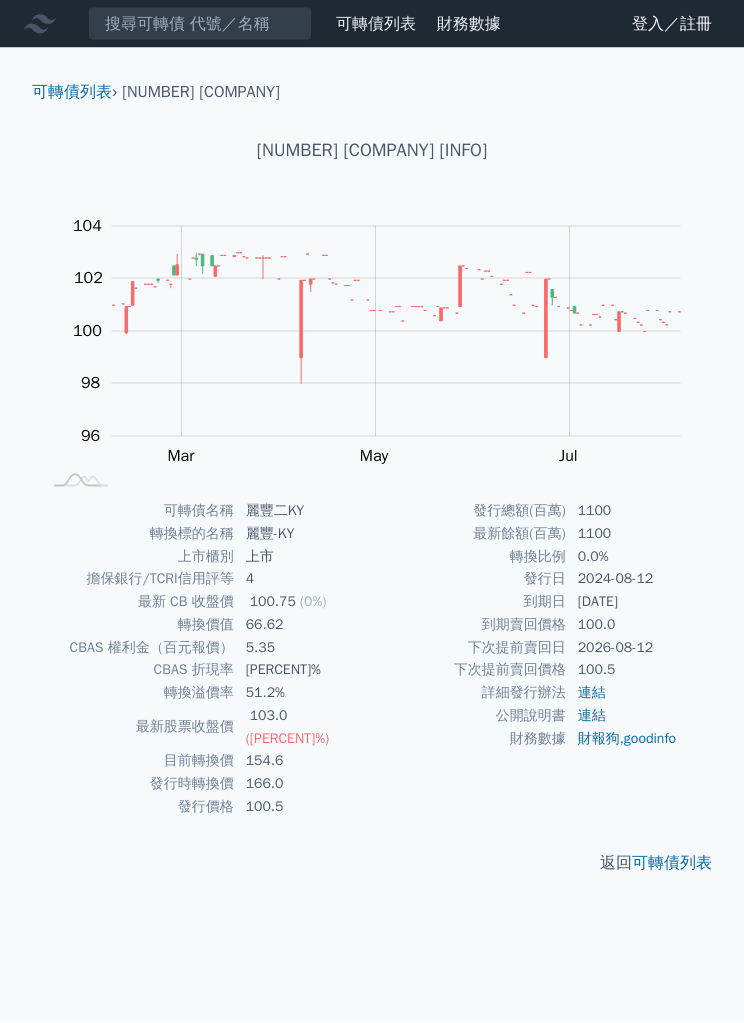 scroll, scrollTop: 66, scrollLeft: 0, axis: vertical 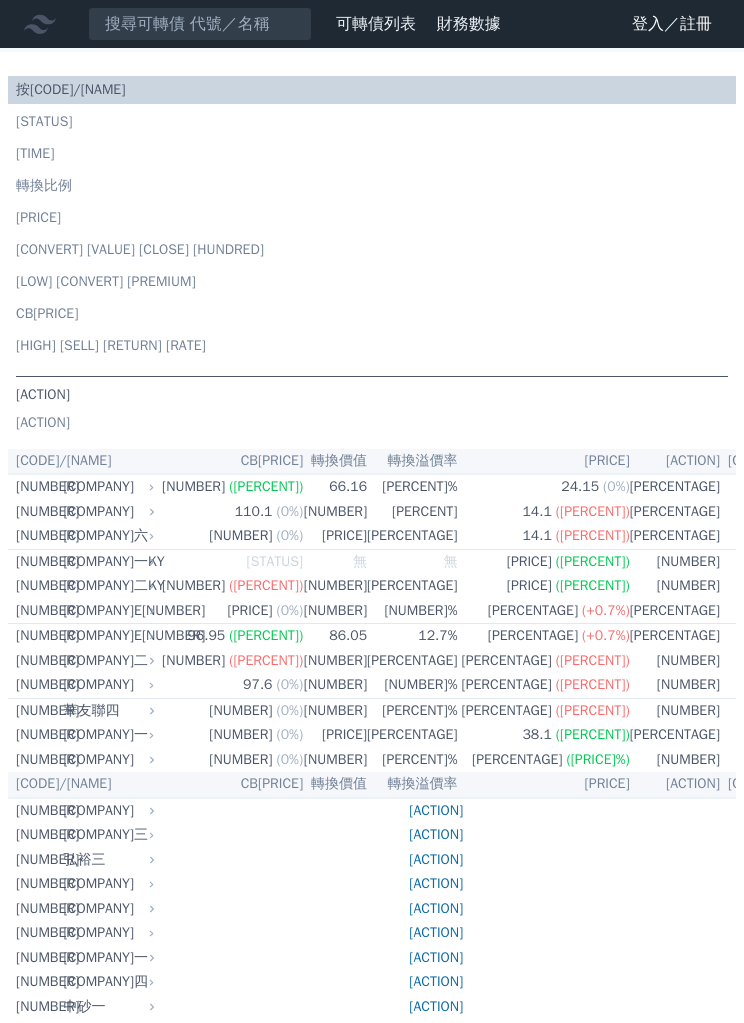 click on "登入／註冊" at bounding box center (672, 24) 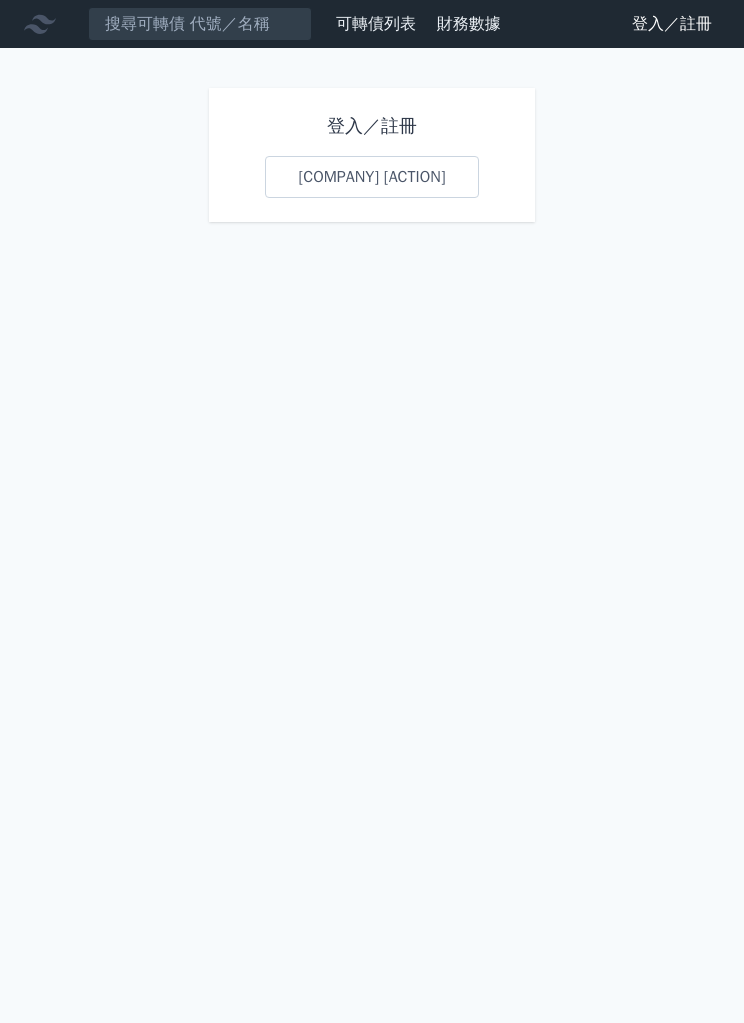 click on "Google 登入／註冊" at bounding box center [371, 177] 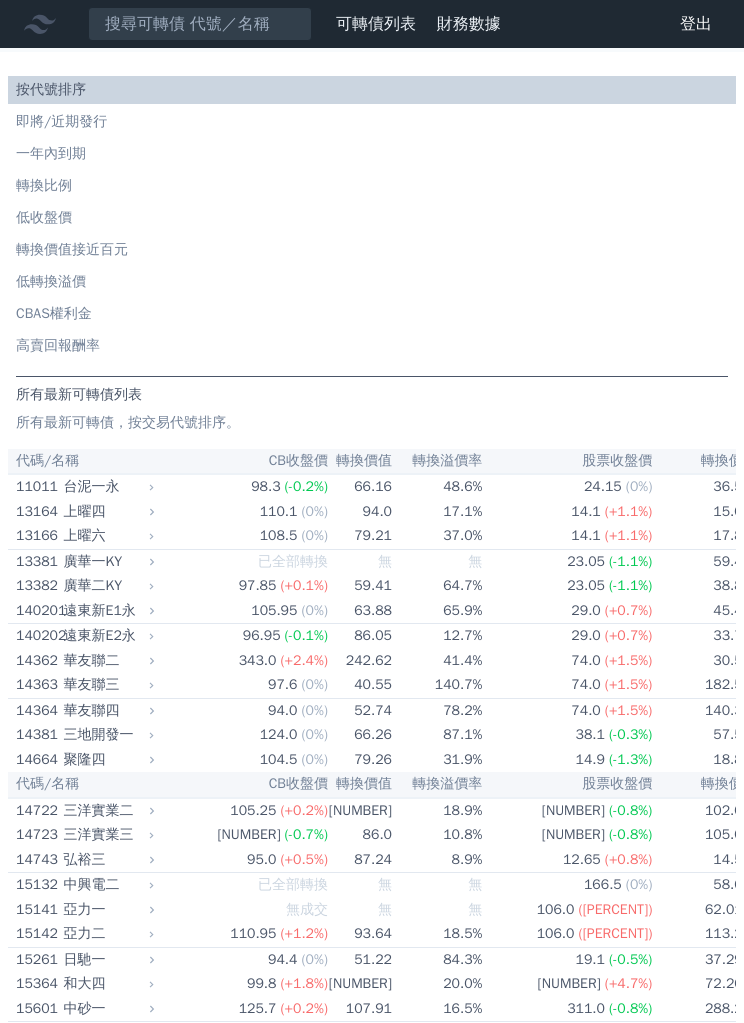scroll, scrollTop: 0, scrollLeft: 0, axis: both 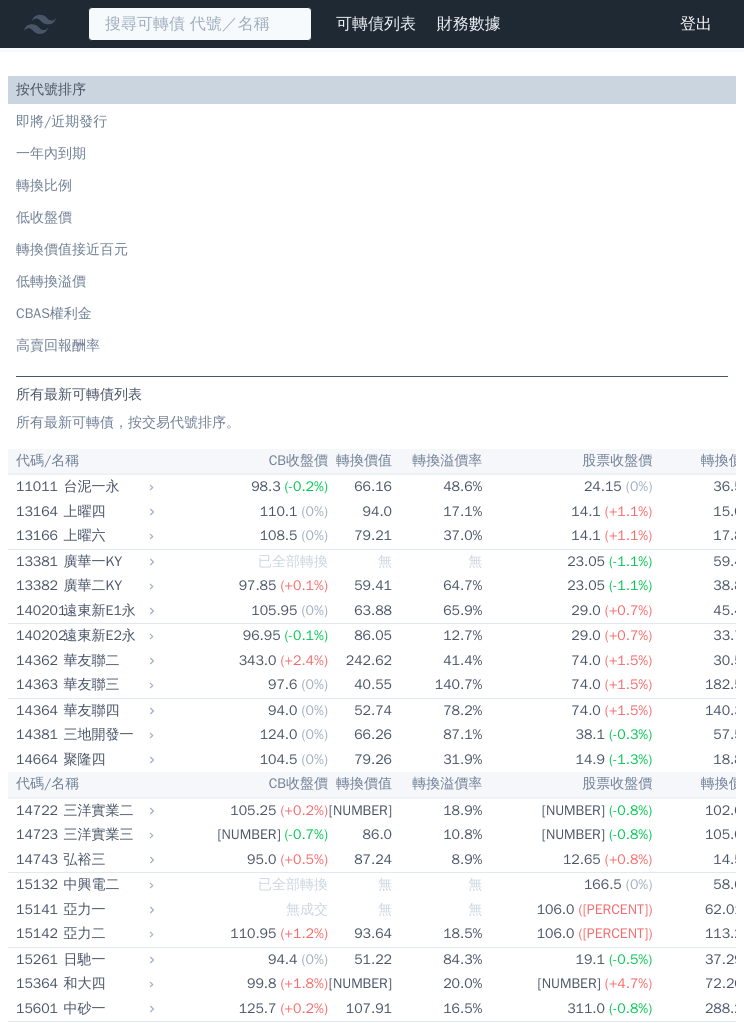 click at bounding box center (200, 24) 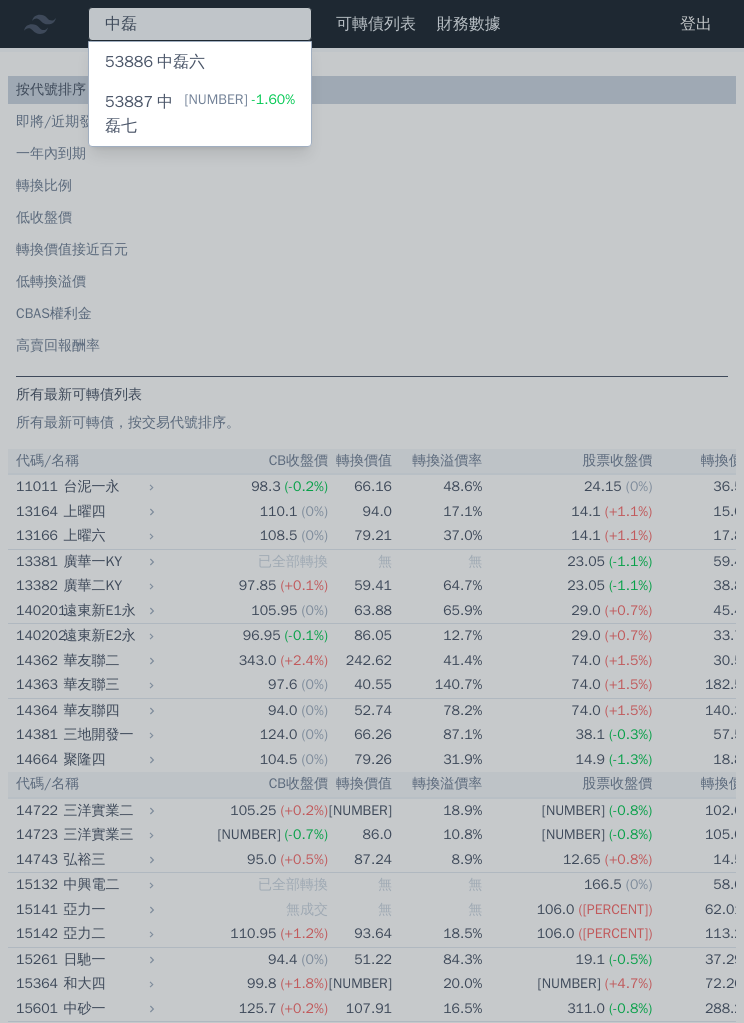 type on "中磊" 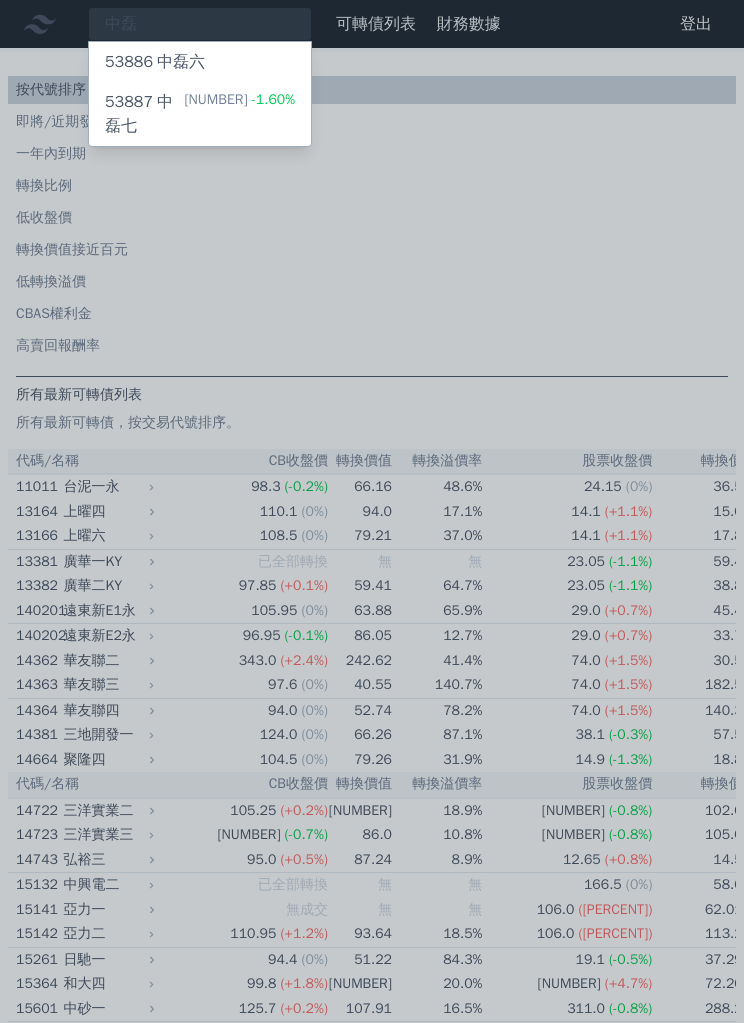 click on "107.9 -1.60%" at bounding box center [239, 114] 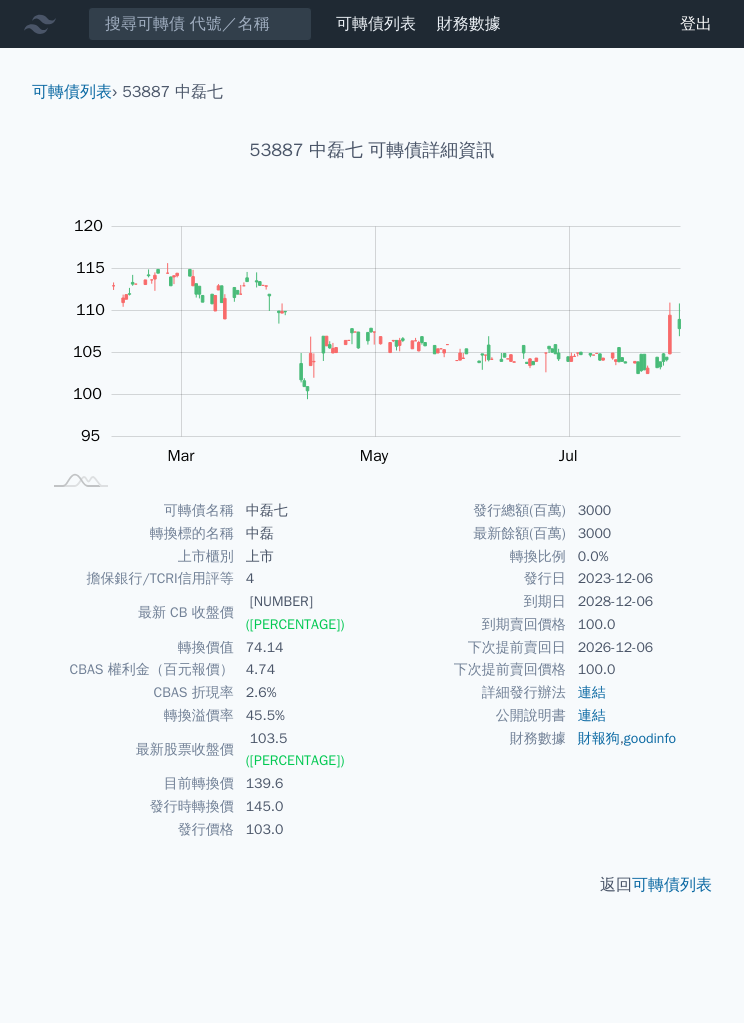 scroll, scrollTop: 56, scrollLeft: 0, axis: vertical 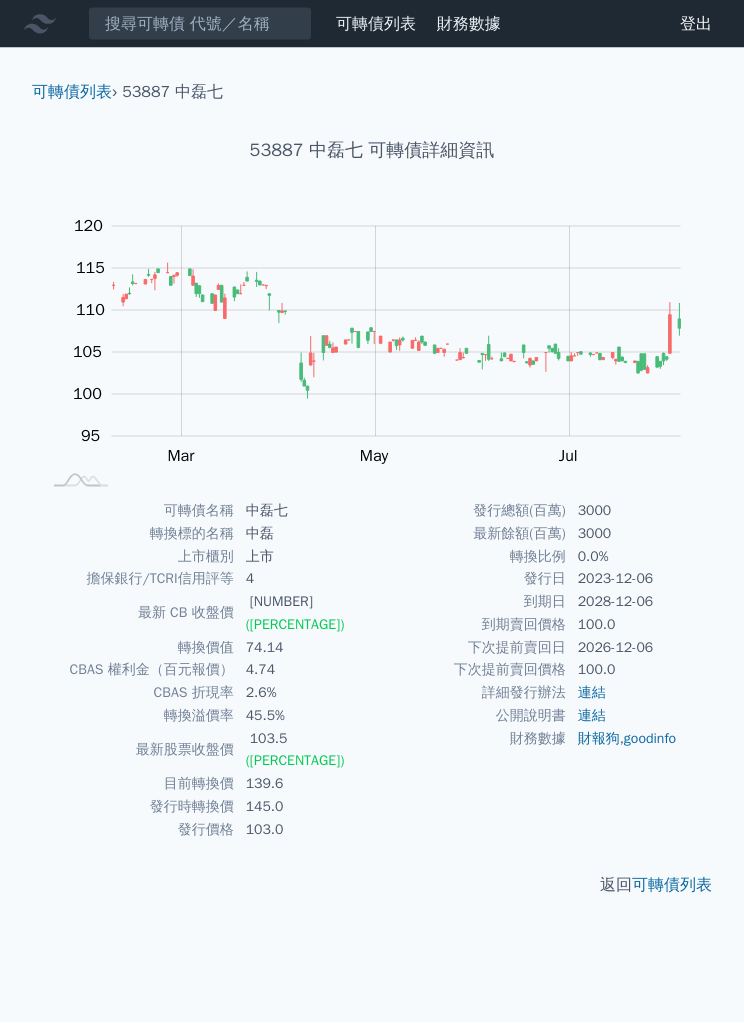 click on "可轉債列表" at bounding box center (672, 885) 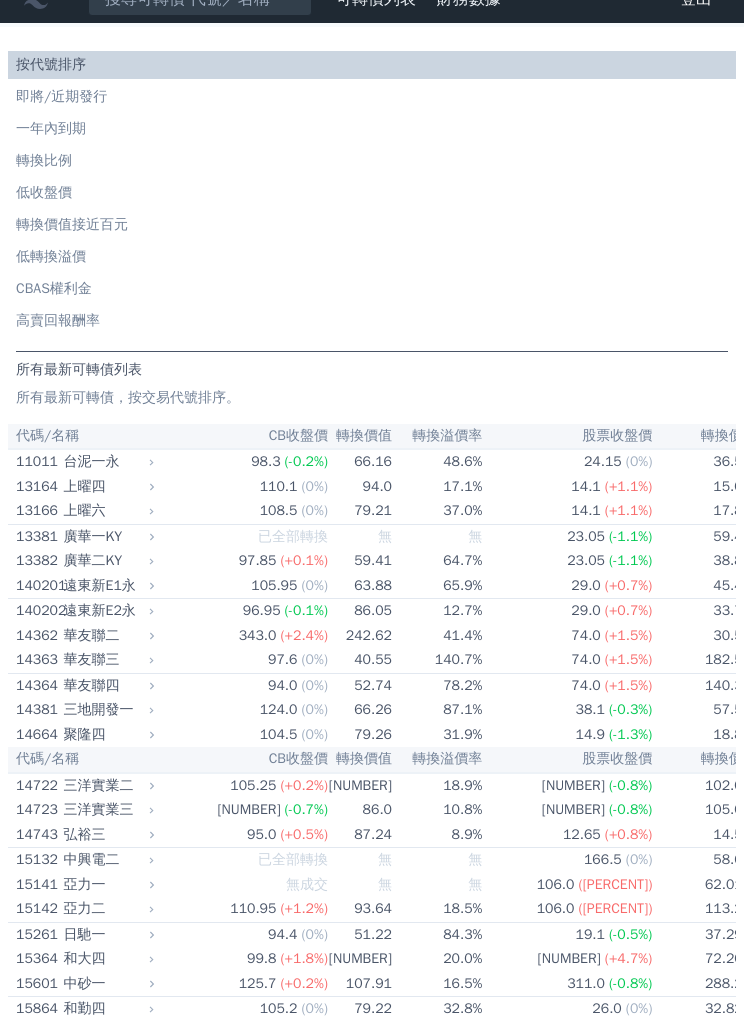 scroll, scrollTop: 0, scrollLeft: 0, axis: both 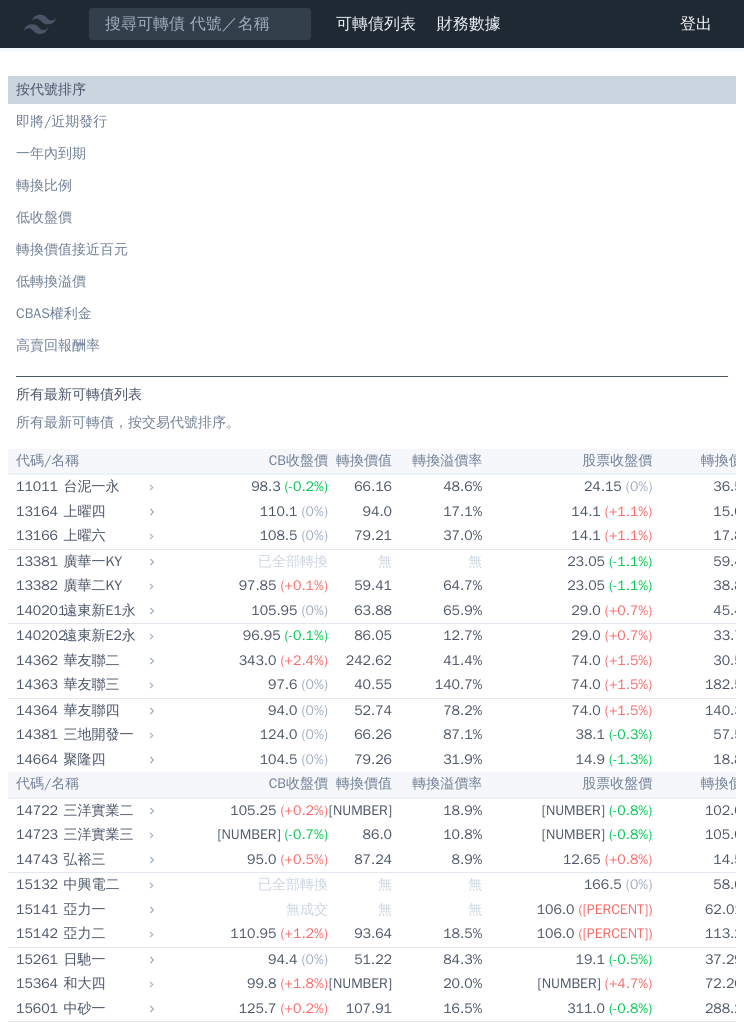 click on "低轉換溢價" at bounding box center (372, 282) 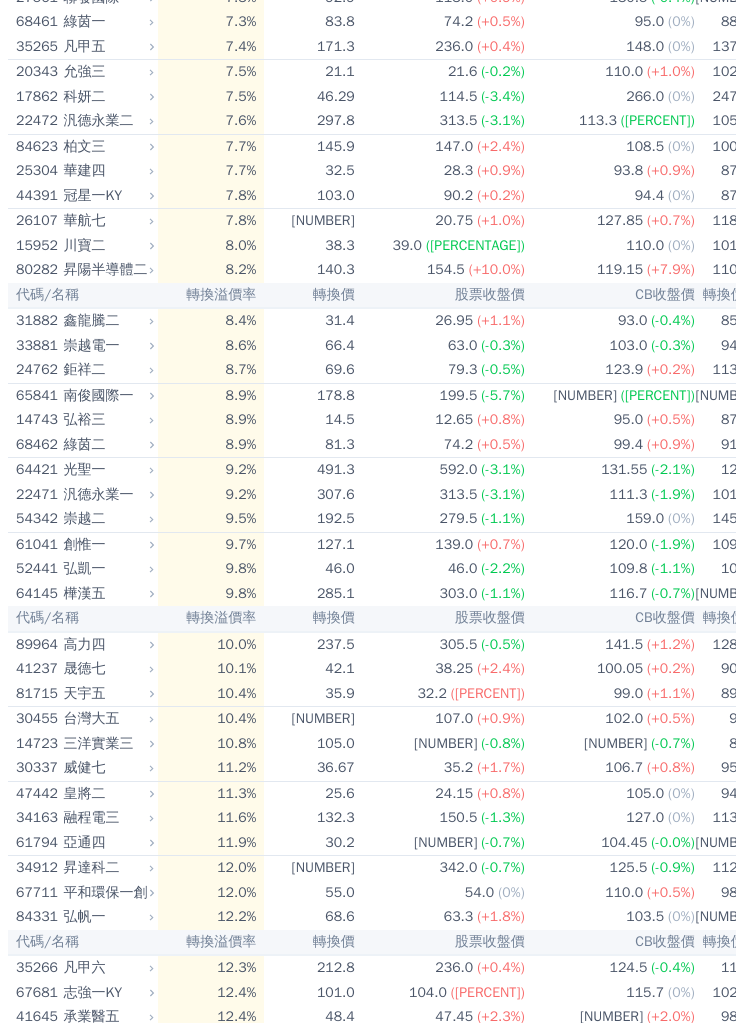 scroll, scrollTop: 2089, scrollLeft: 0, axis: vertical 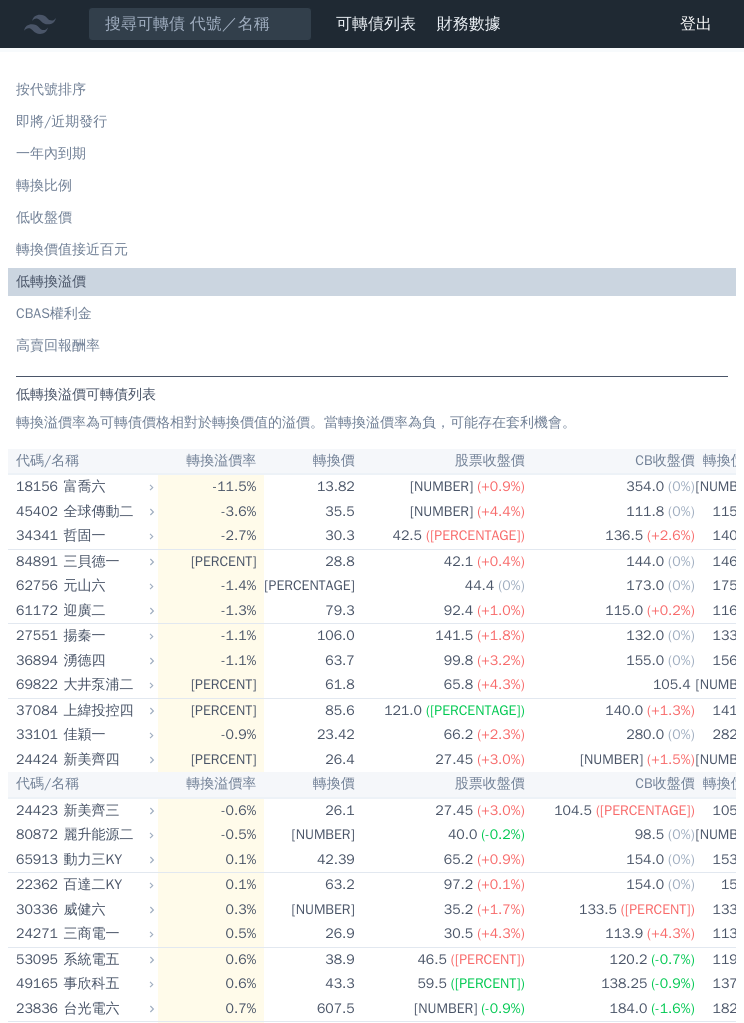 click on "轉換比例" at bounding box center [372, 186] 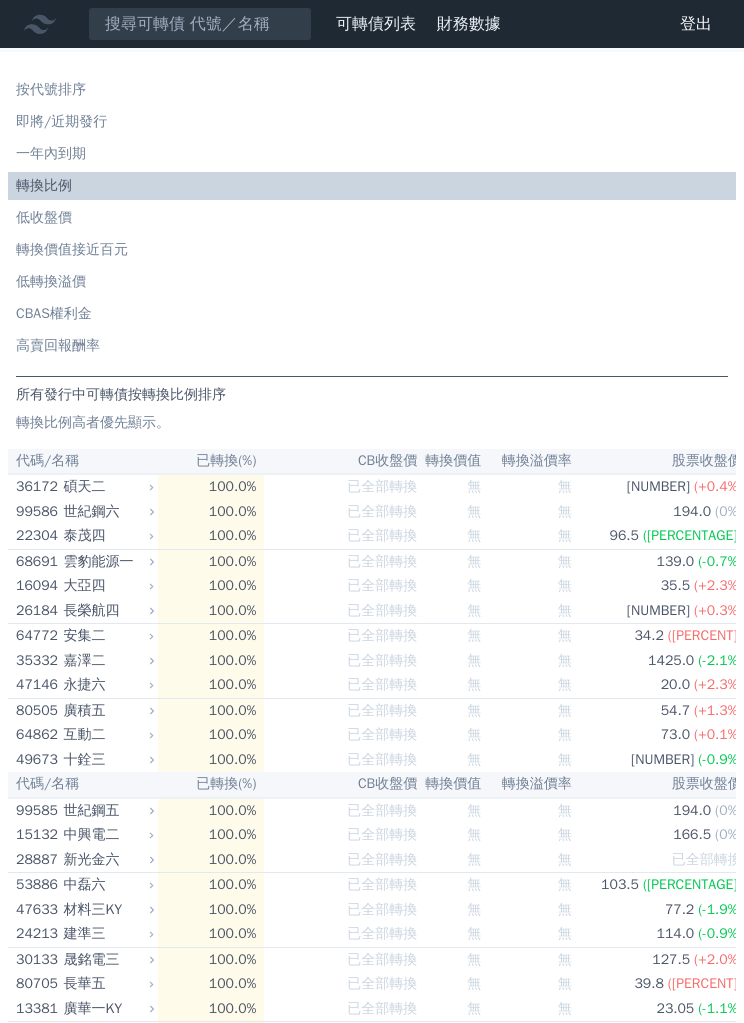 click on "轉換比例" at bounding box center (372, 186) 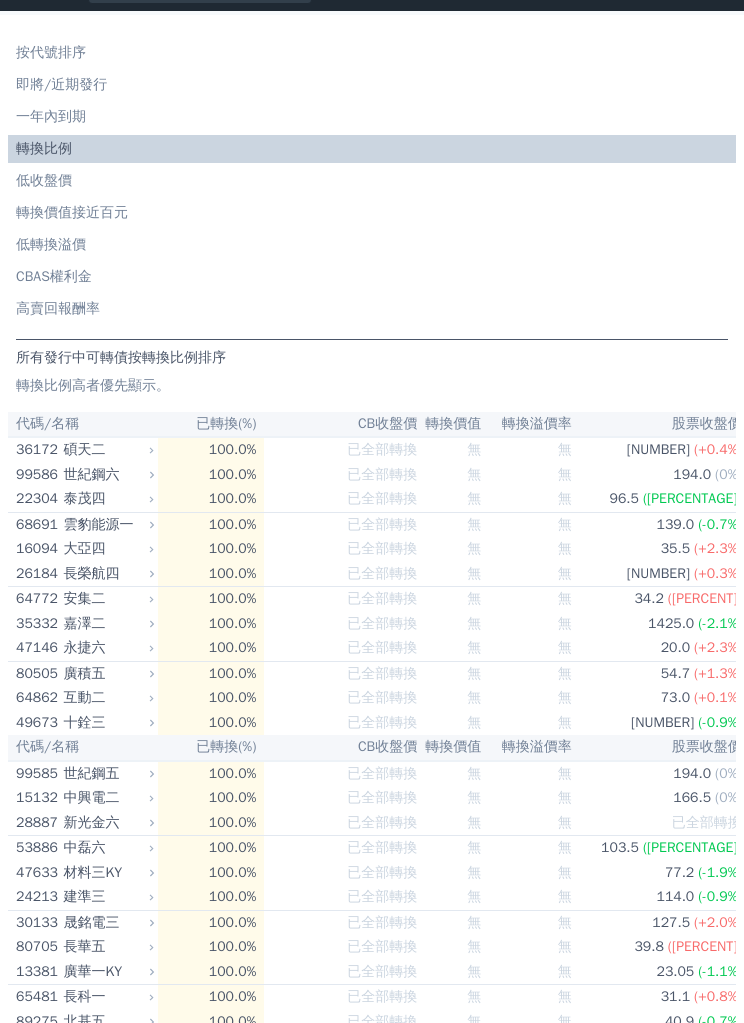 scroll, scrollTop: 39, scrollLeft: 0, axis: vertical 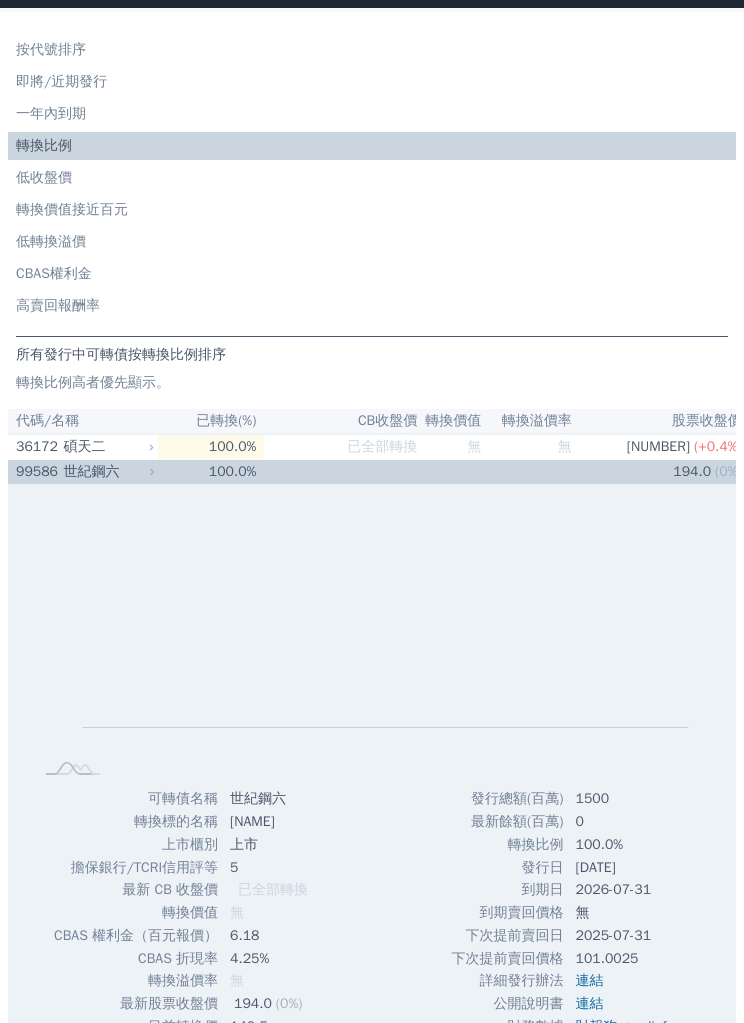 click on "已全部轉換" at bounding box center [382, 471] 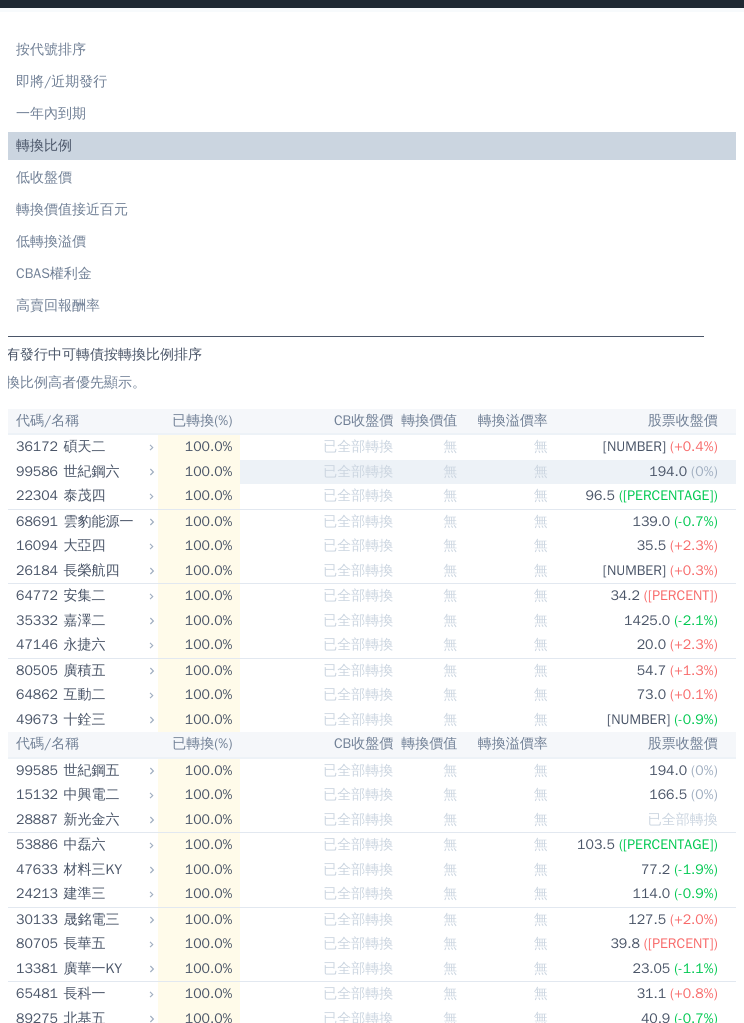 scroll, scrollTop: 0, scrollLeft: 23, axis: horizontal 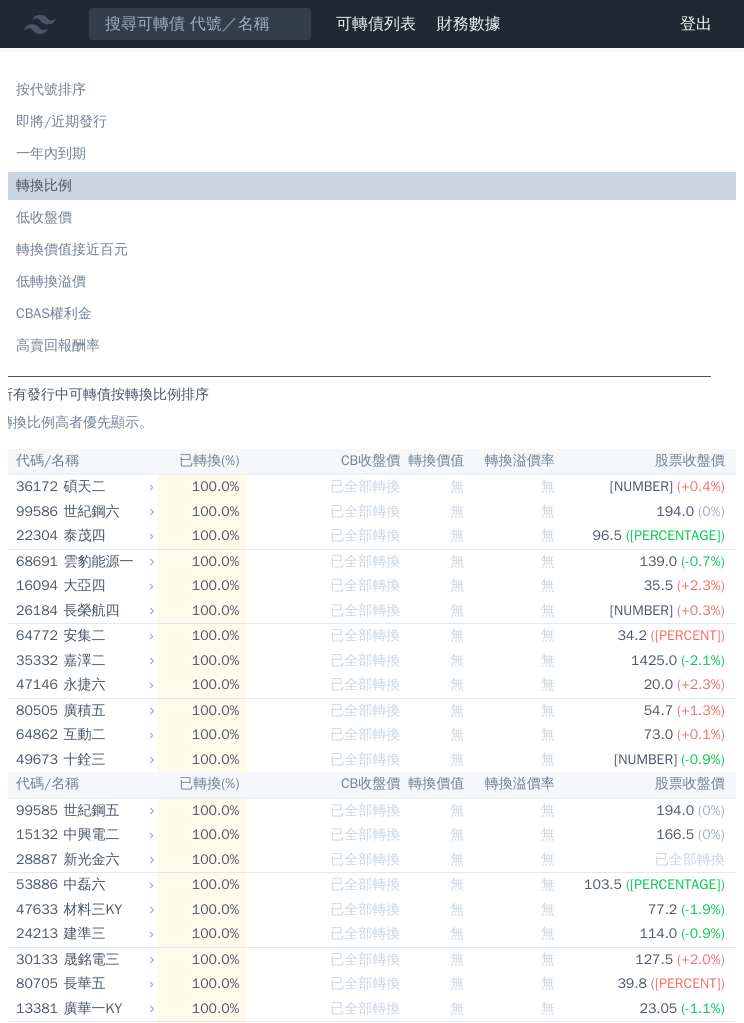 click on "高賣回報酬率" at bounding box center [372, 346] 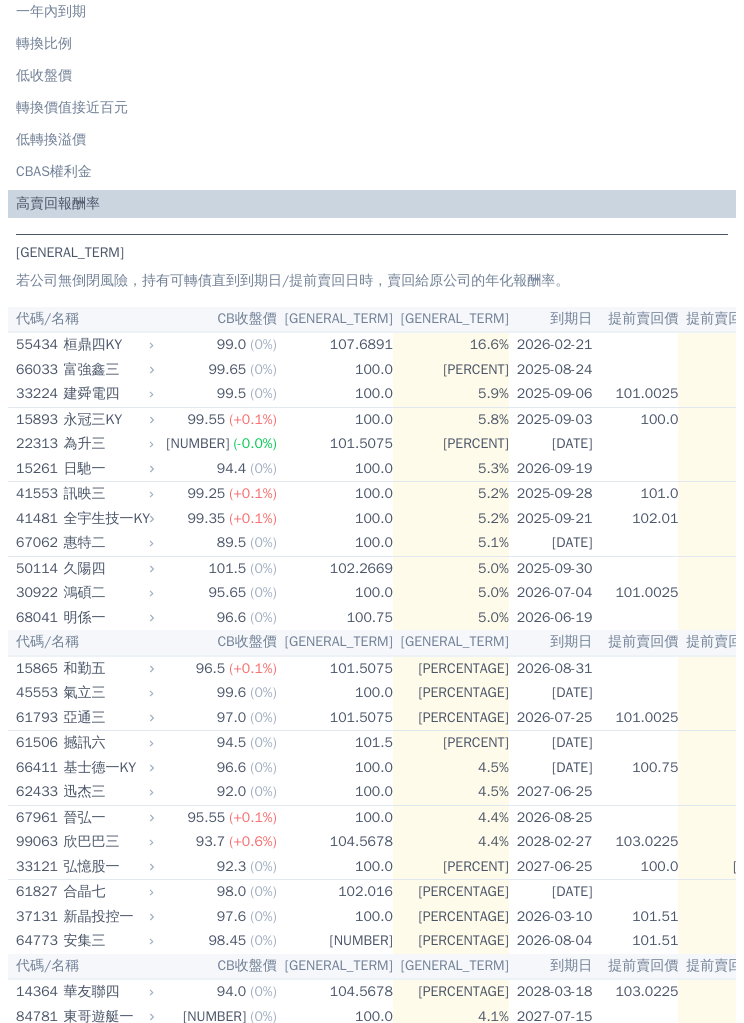 scroll, scrollTop: 0, scrollLeft: 0, axis: both 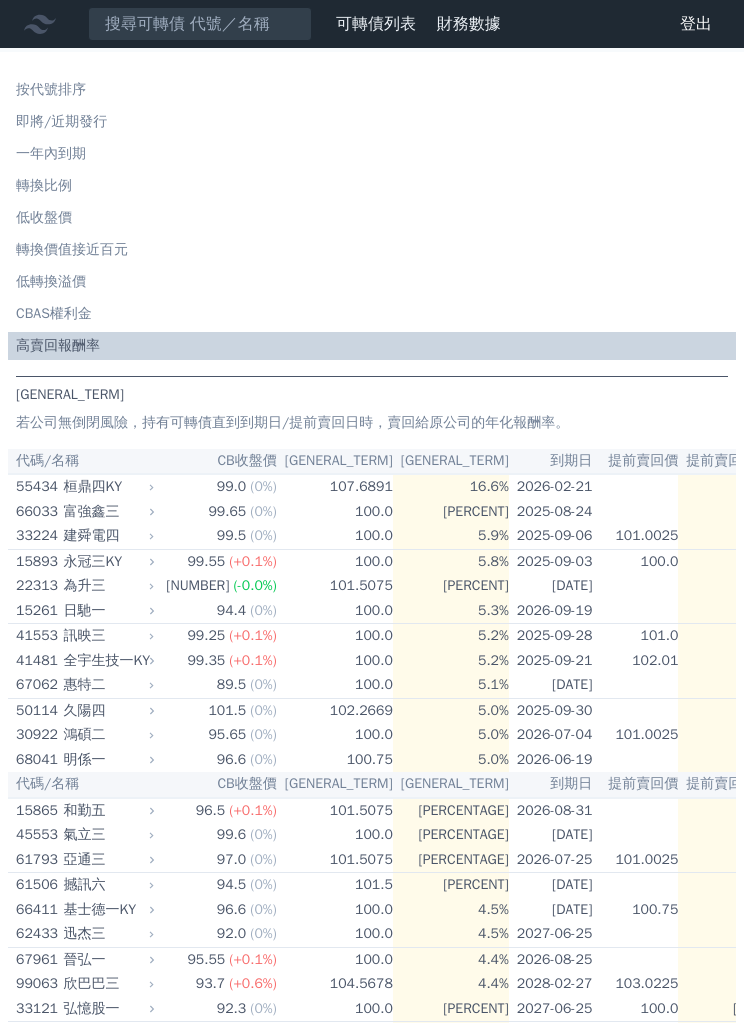 click on "按代號排序" at bounding box center (372, 90) 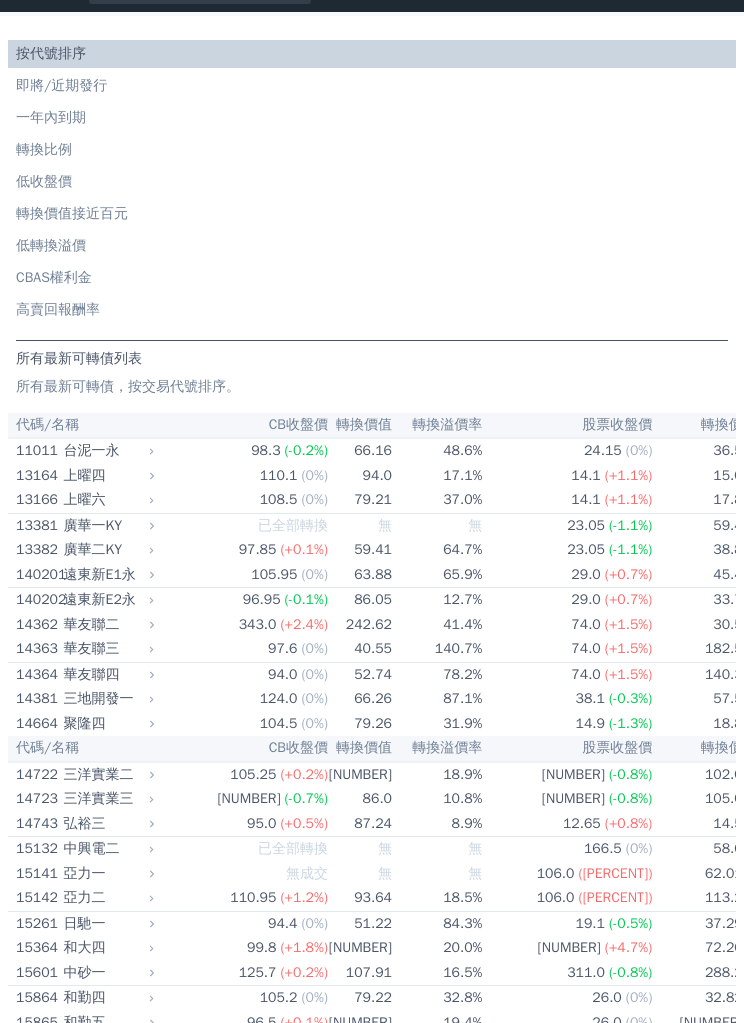 scroll, scrollTop: 38, scrollLeft: 0, axis: vertical 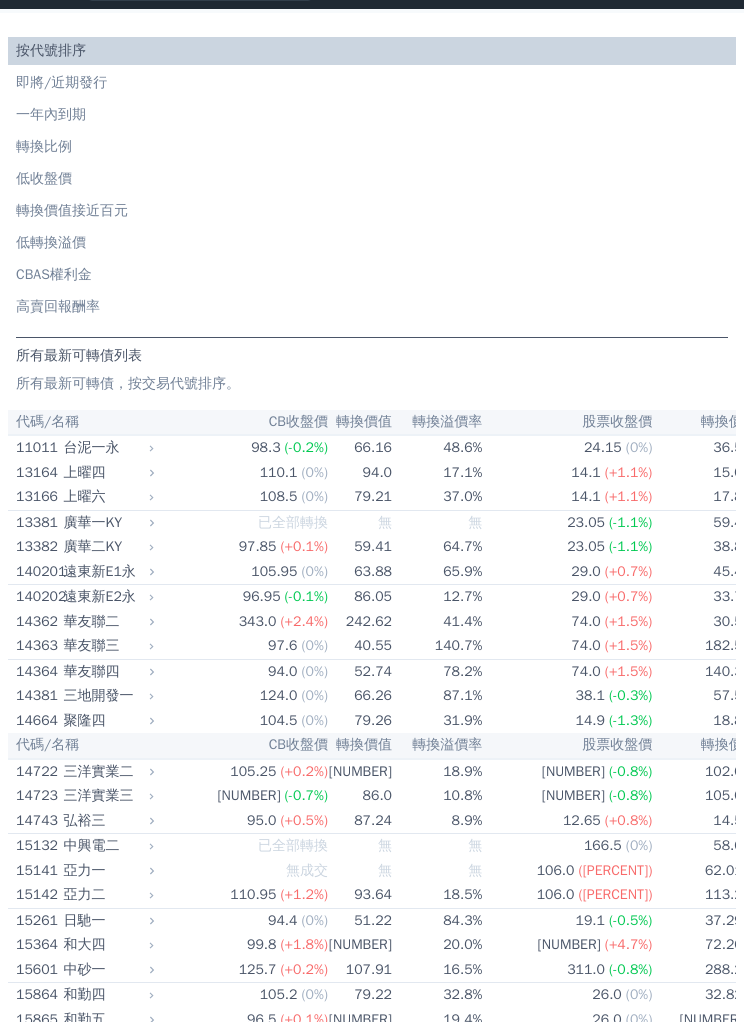 click on "低收盤價" at bounding box center [372, 180] 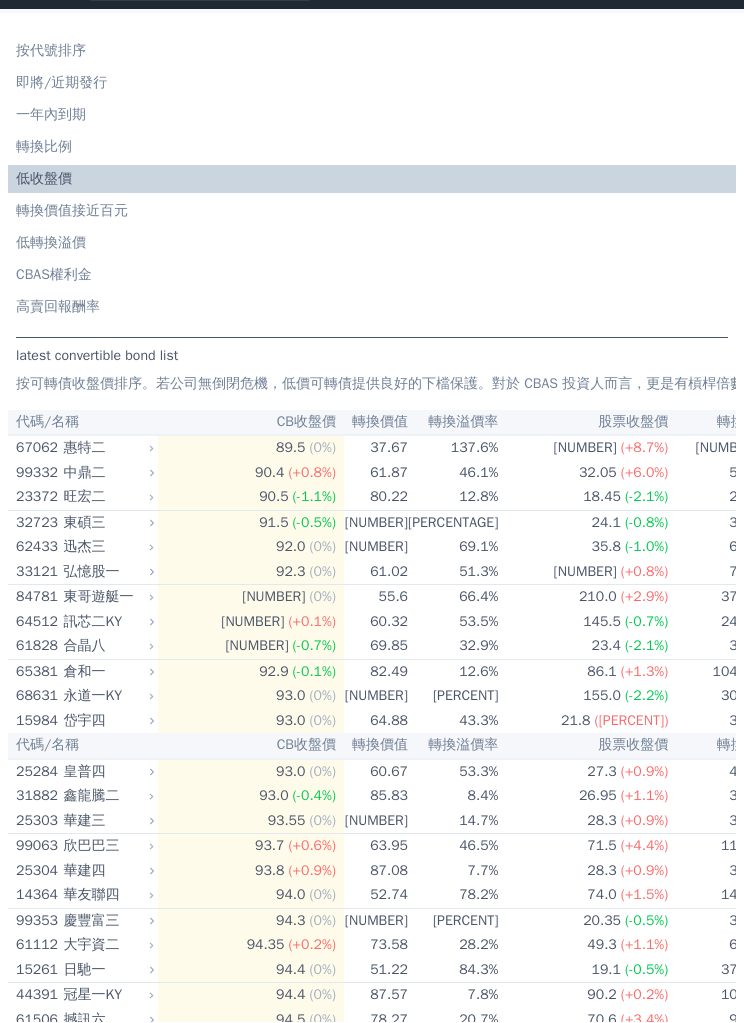 scroll, scrollTop: 0, scrollLeft: 0, axis: both 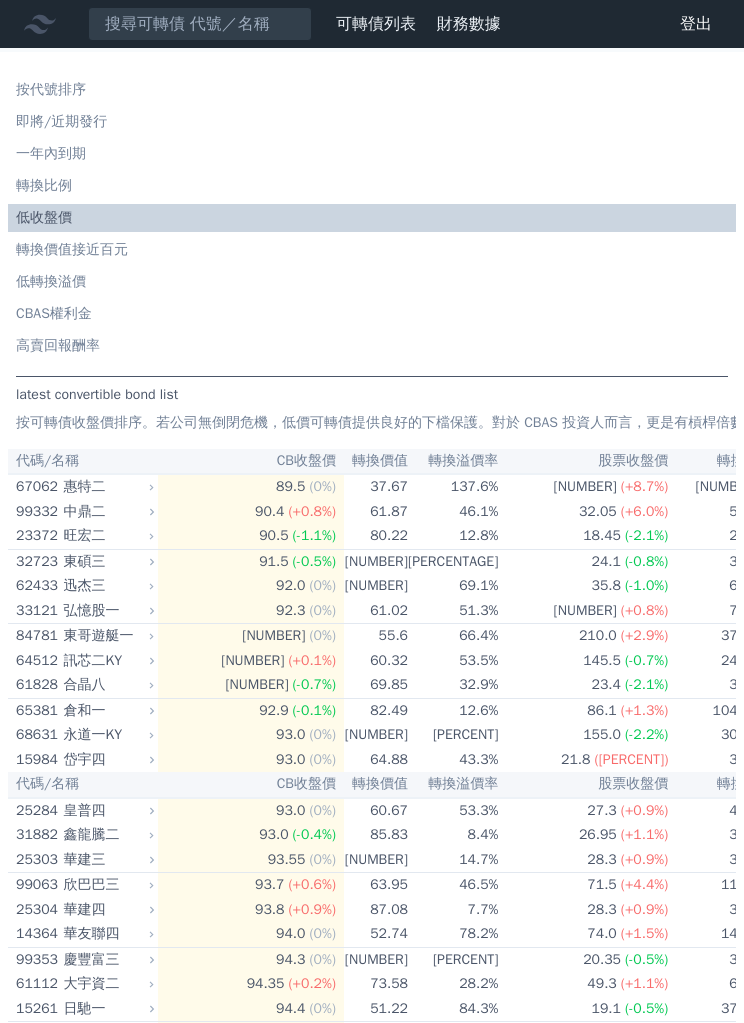click on "轉換價值接近百元" at bounding box center [372, 250] 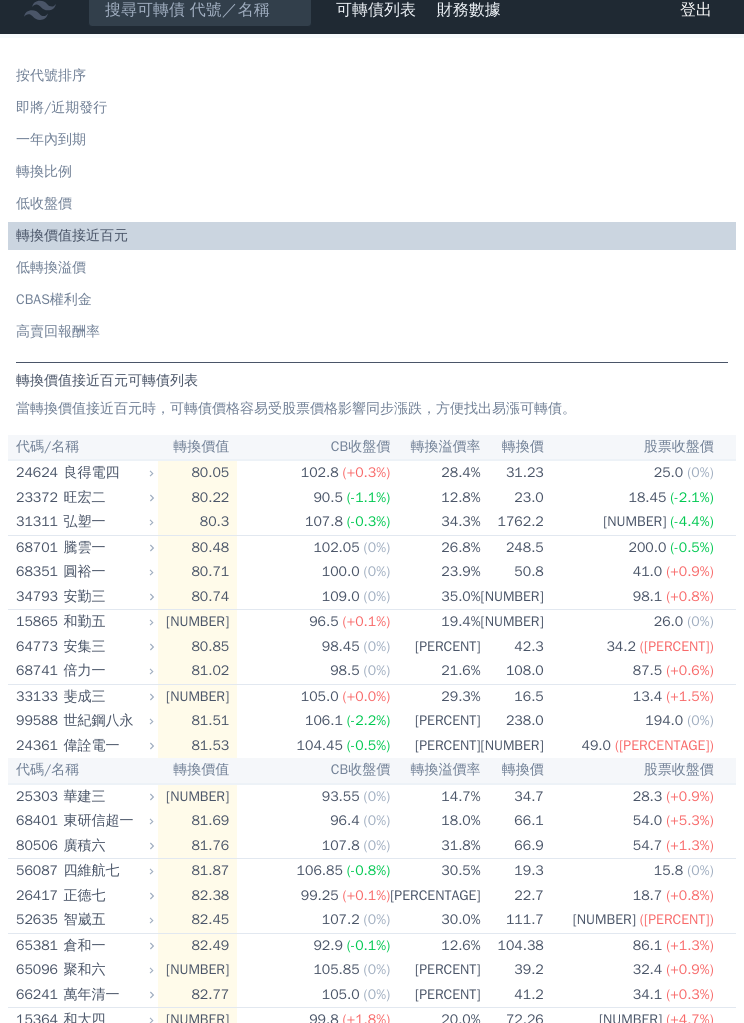 scroll, scrollTop: 15, scrollLeft: 0, axis: vertical 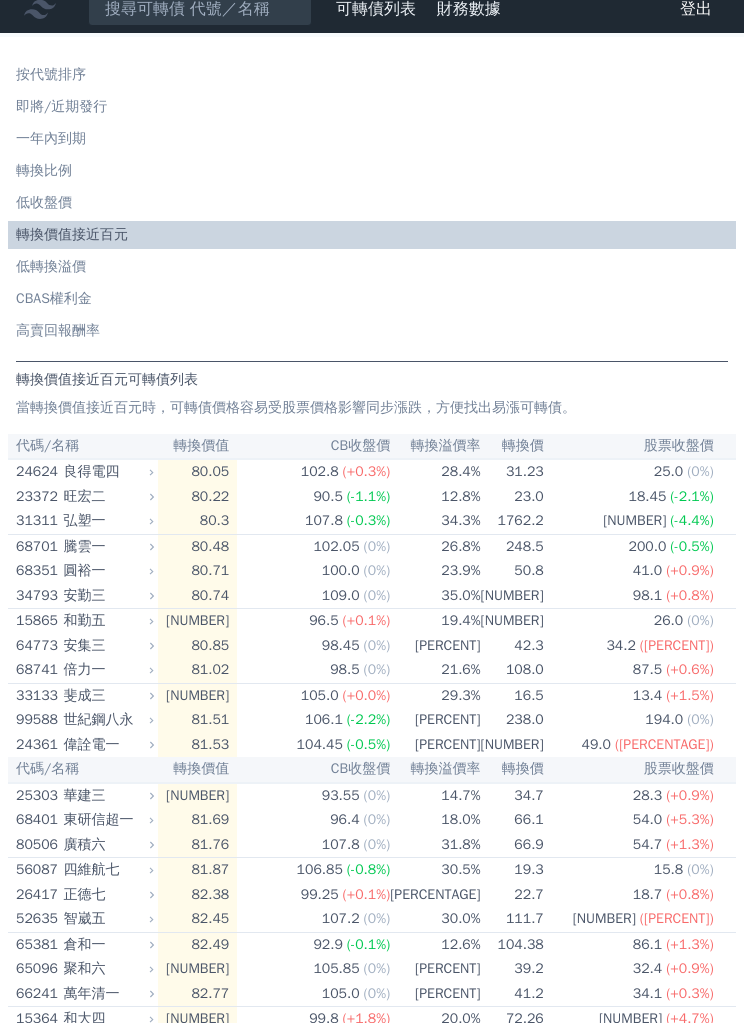 click on "轉換比例" at bounding box center [372, 171] 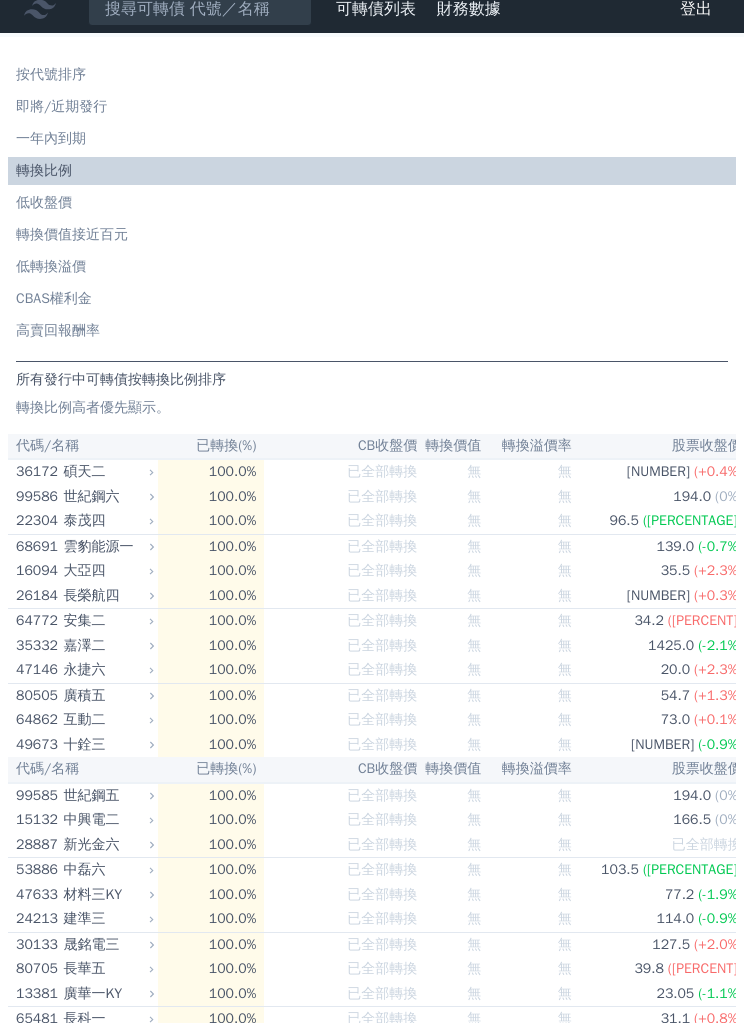 scroll, scrollTop: 0, scrollLeft: 0, axis: both 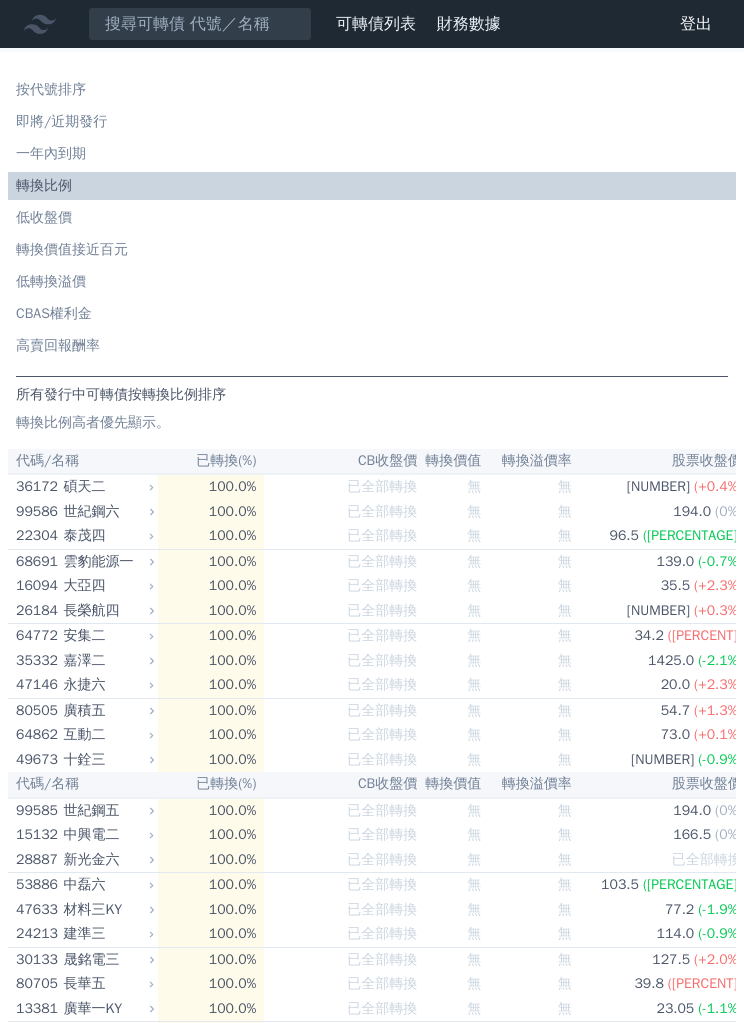 click on "低收盤價" at bounding box center [372, 218] 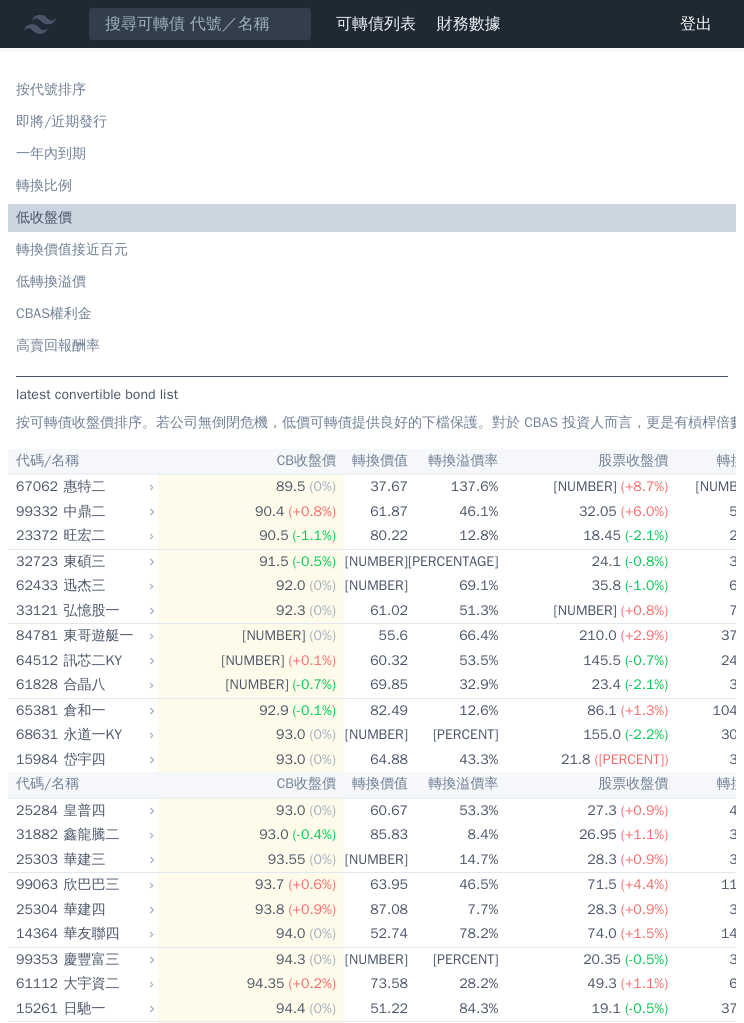 scroll, scrollTop: 0, scrollLeft: 0, axis: both 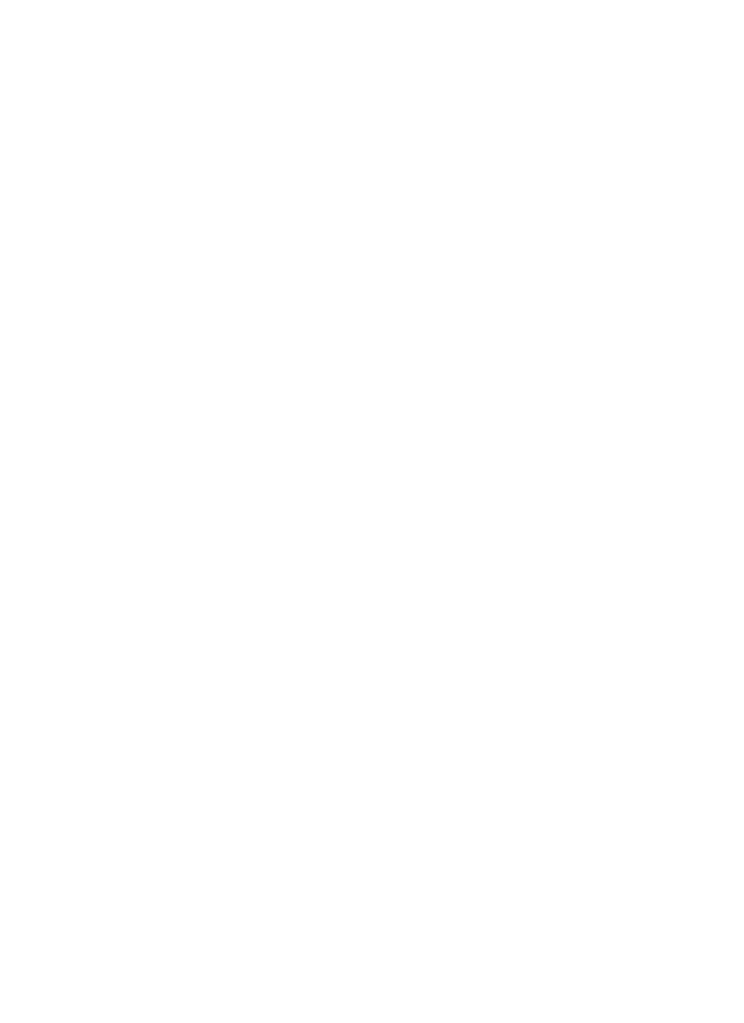 click 